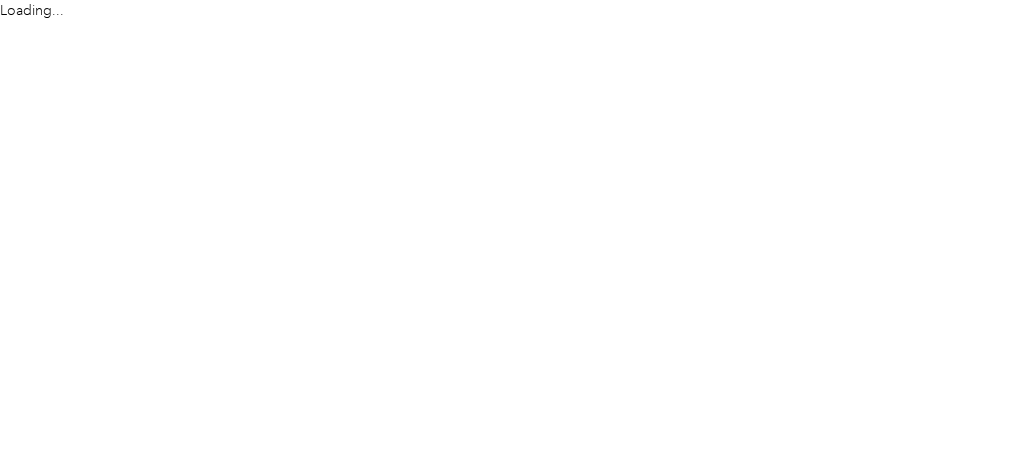 scroll, scrollTop: 0, scrollLeft: 0, axis: both 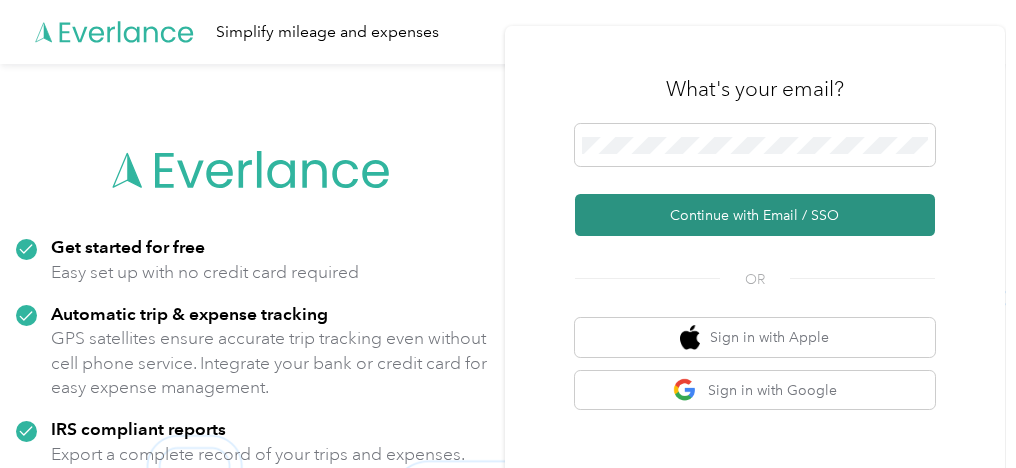 click on "Continue with Email / SSO" at bounding box center [755, 215] 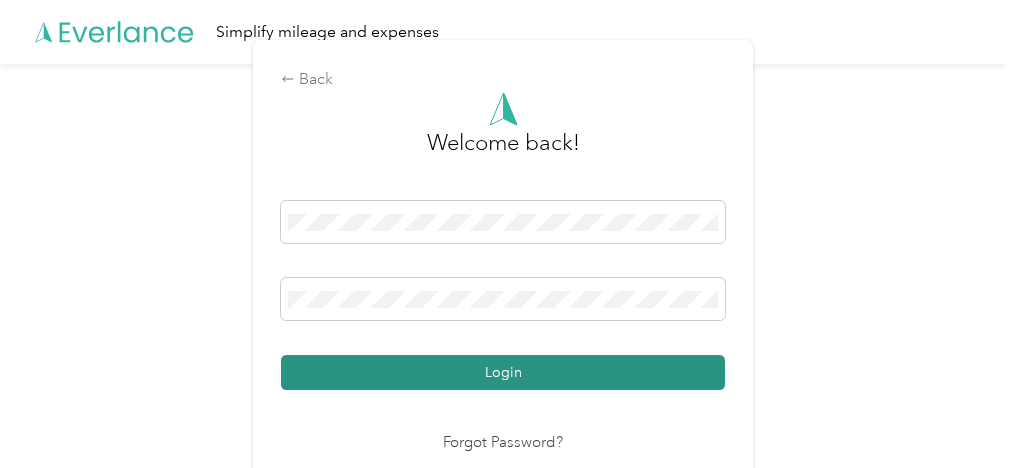 click on "Login" at bounding box center [503, 372] 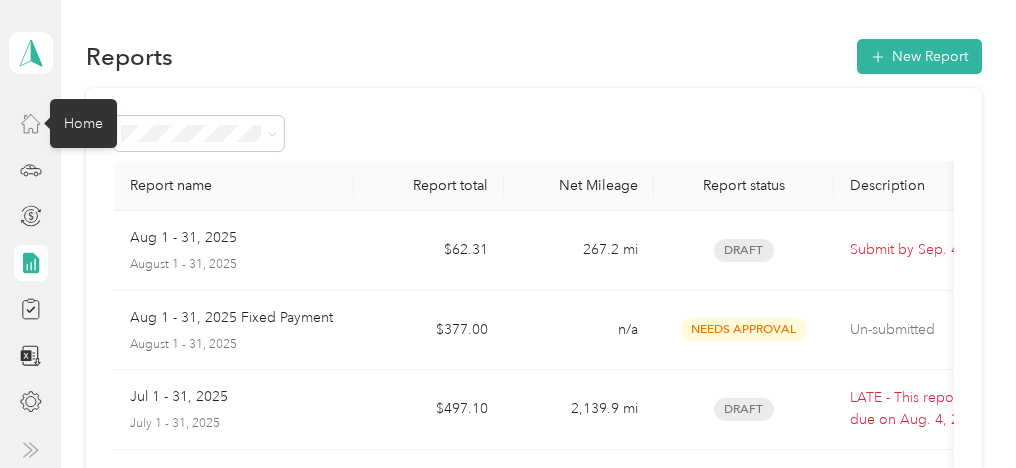 click 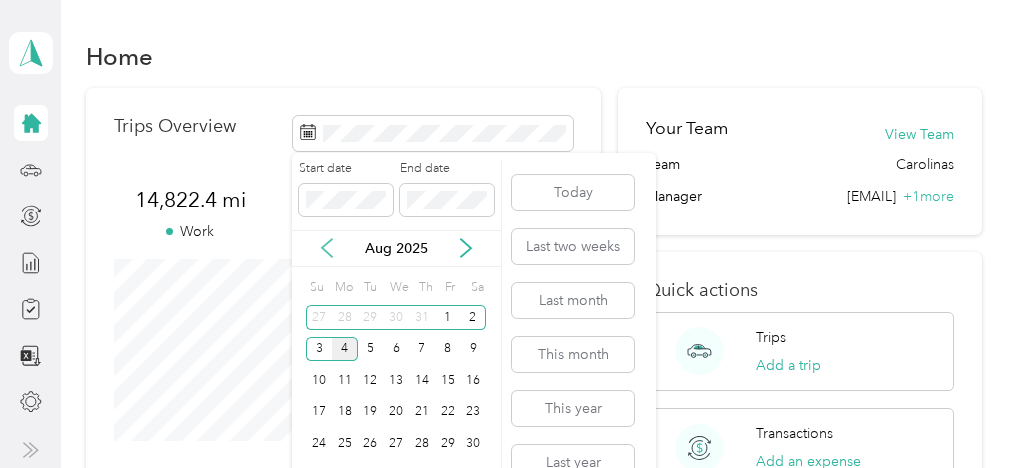 click 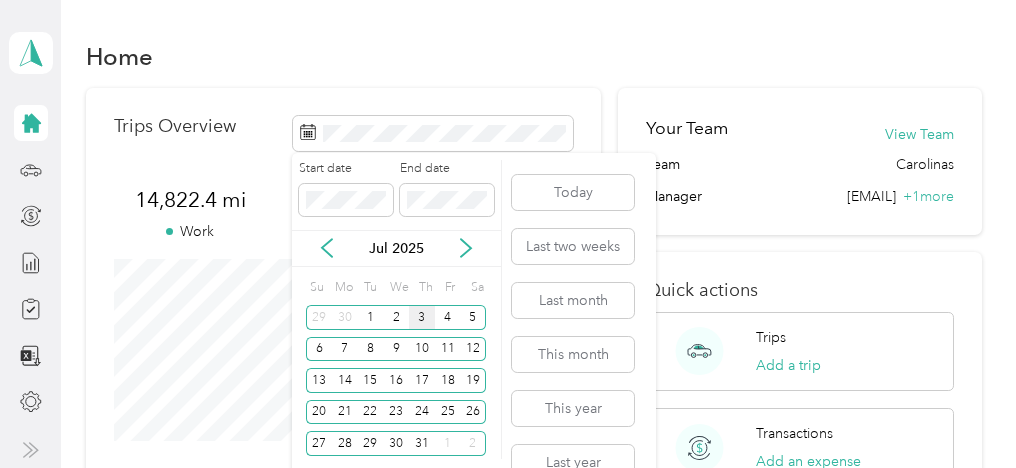 click on "3" at bounding box center (422, 317) 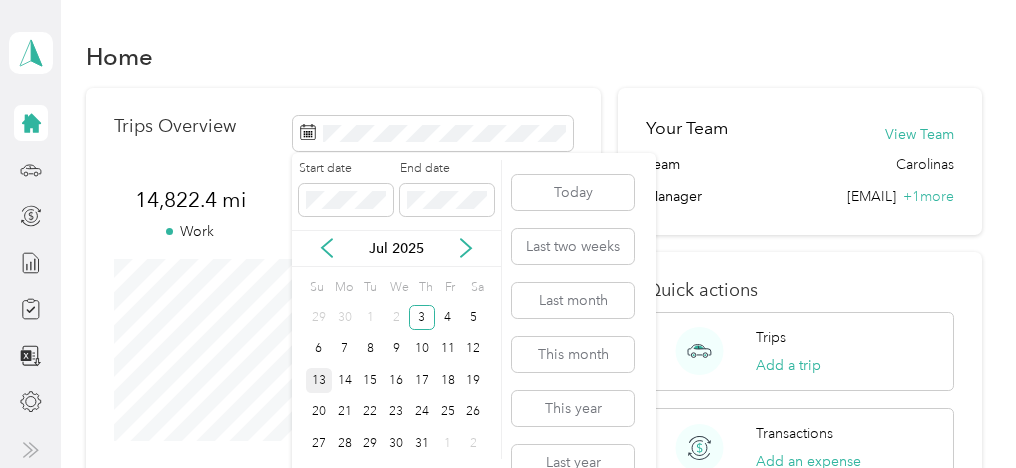 click on "13" at bounding box center [319, 380] 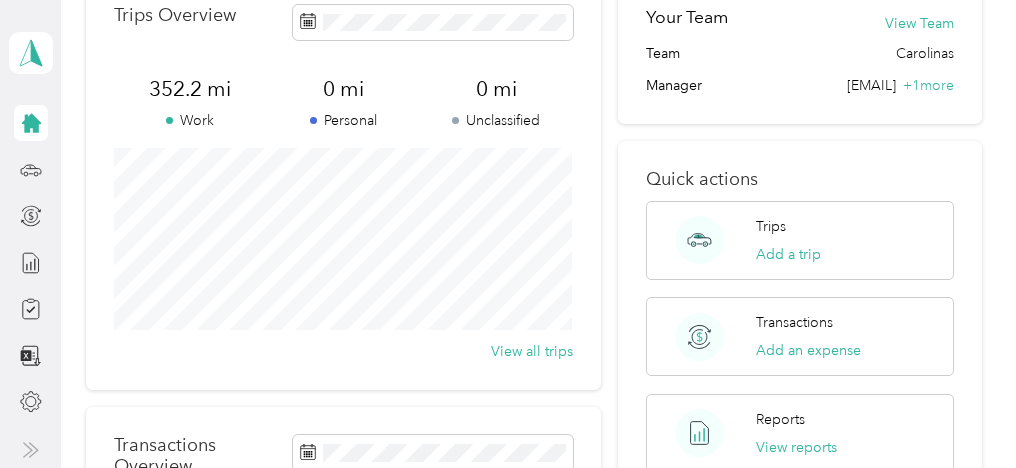 scroll, scrollTop: 0, scrollLeft: 0, axis: both 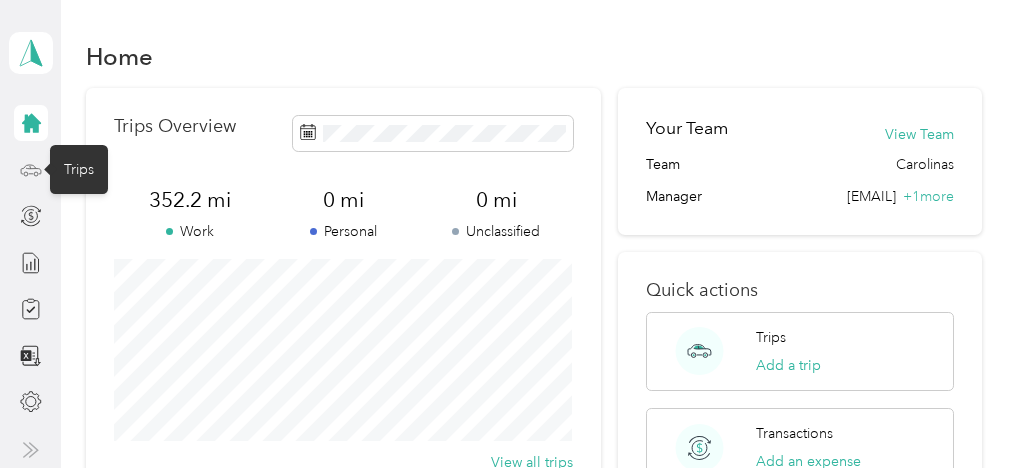 click 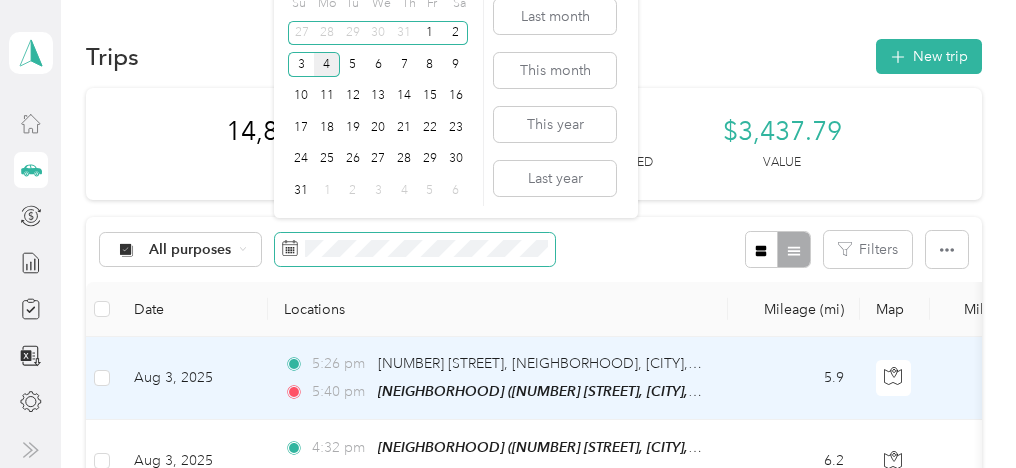 scroll, scrollTop: 80, scrollLeft: 0, axis: vertical 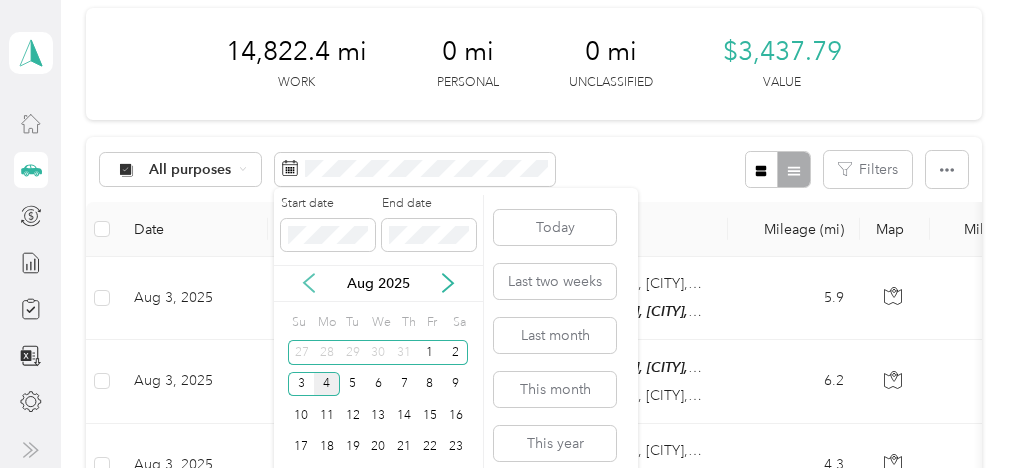 click 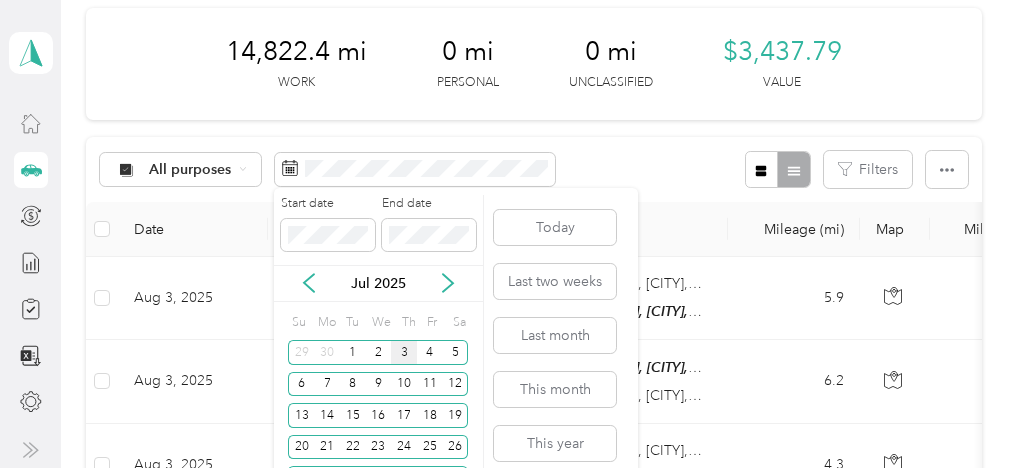 click on "3" at bounding box center [404, 352] 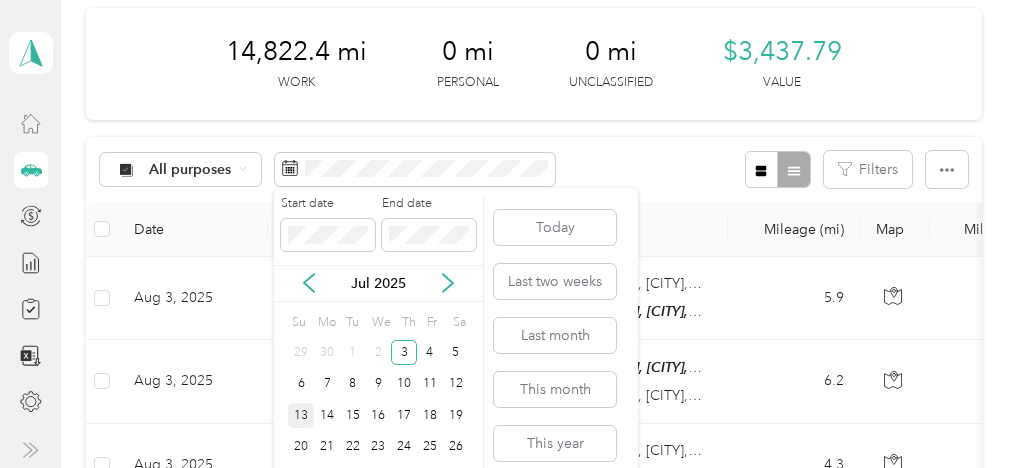 click on "13" at bounding box center [301, 415] 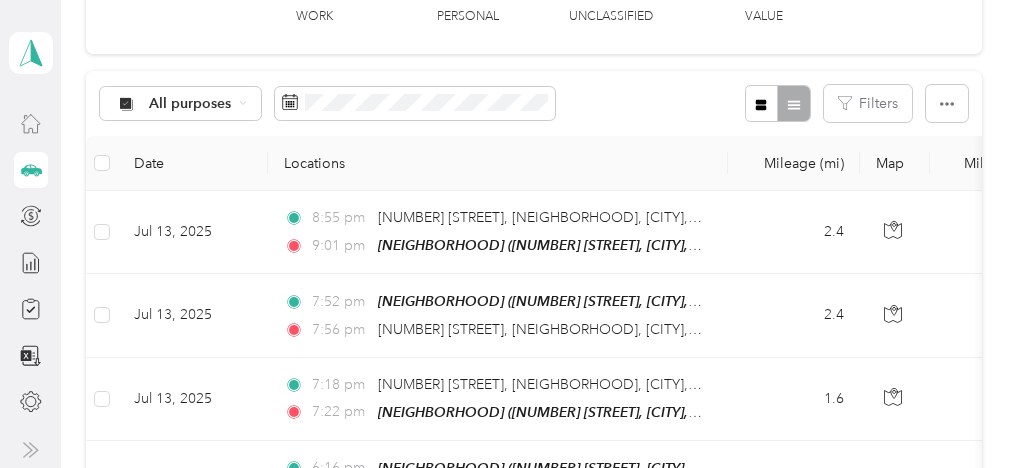 scroll, scrollTop: 0, scrollLeft: 0, axis: both 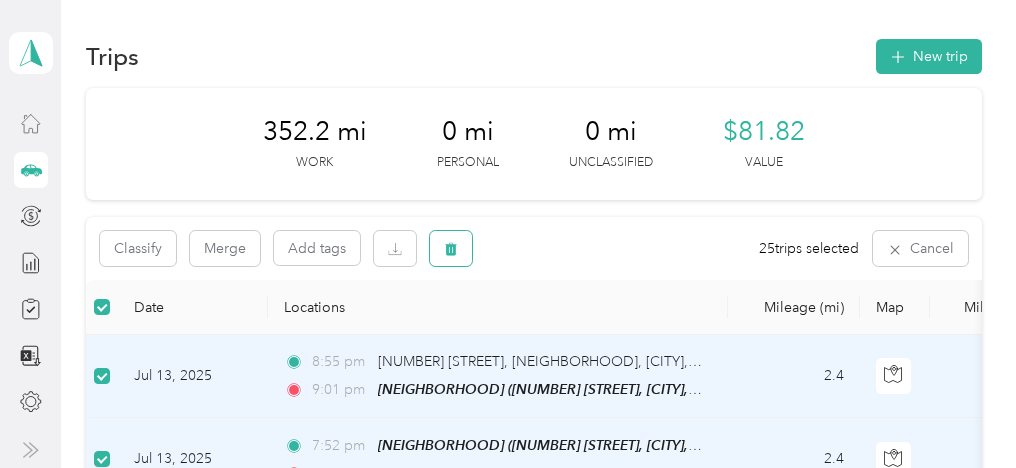click at bounding box center [451, 248] 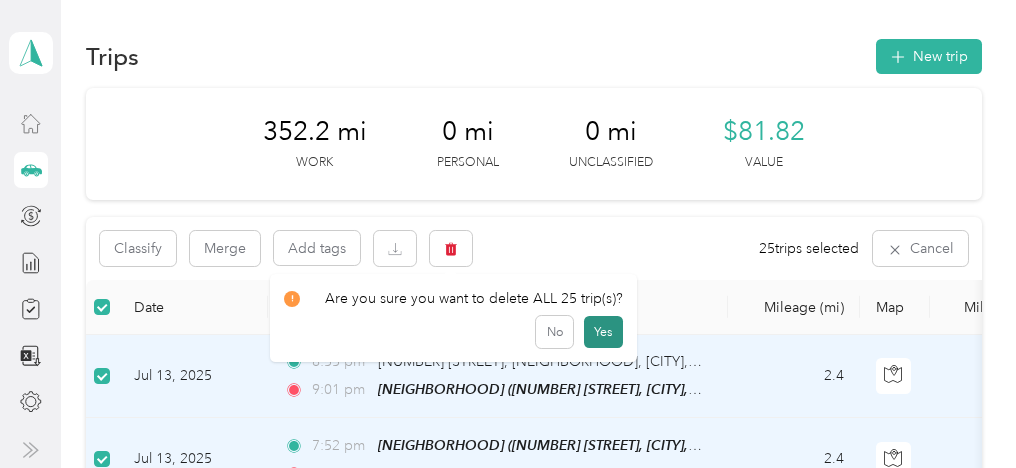 click on "Yes" at bounding box center (603, 332) 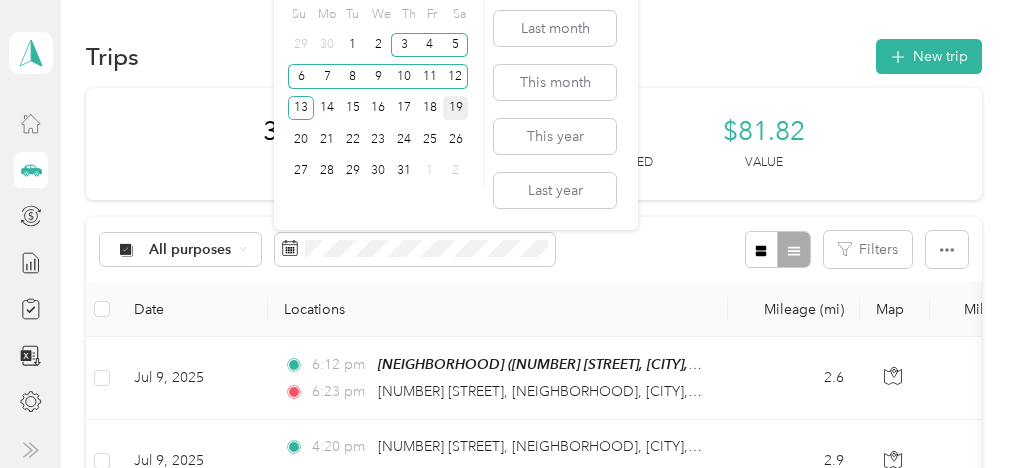 click on "19" at bounding box center [456, 108] 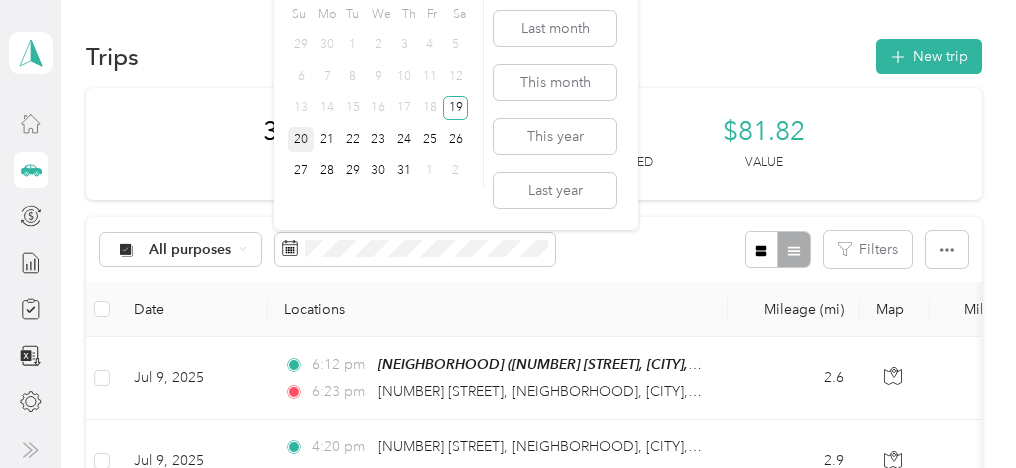 click on "20" at bounding box center [301, 139] 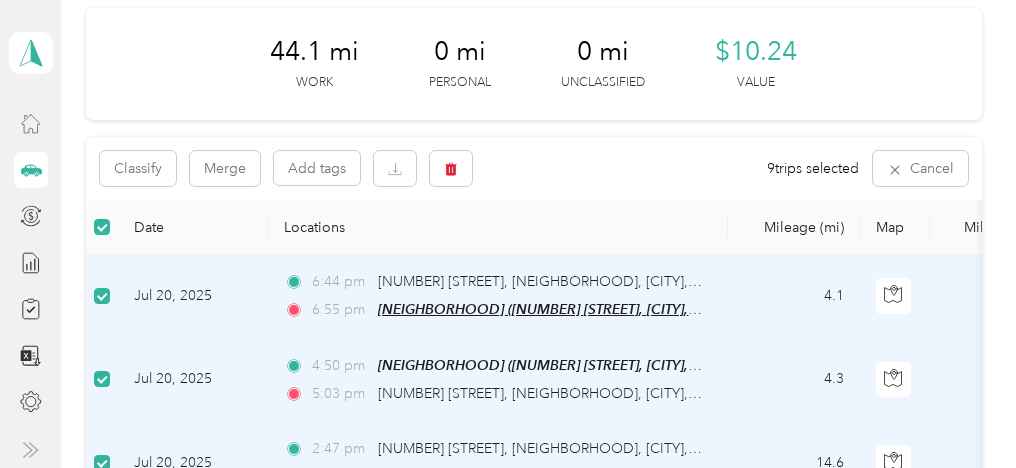 scroll, scrollTop: 0, scrollLeft: 0, axis: both 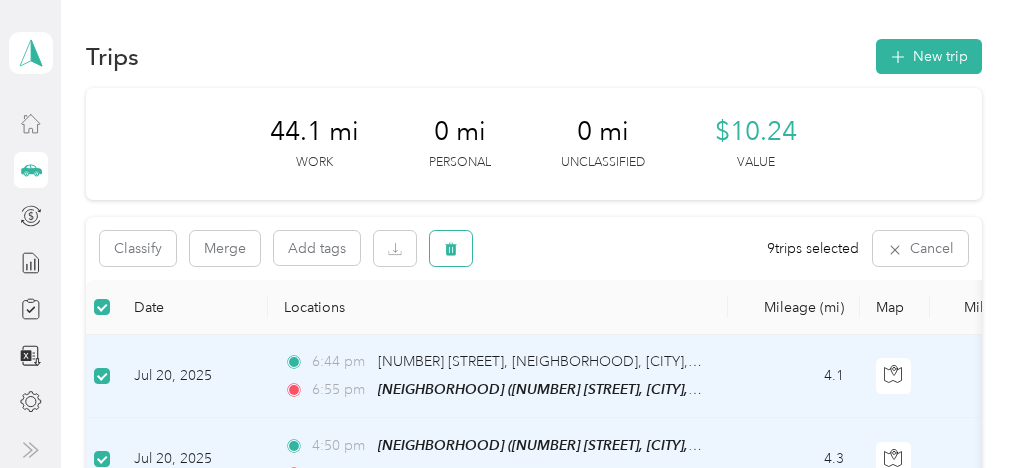 click at bounding box center (451, 248) 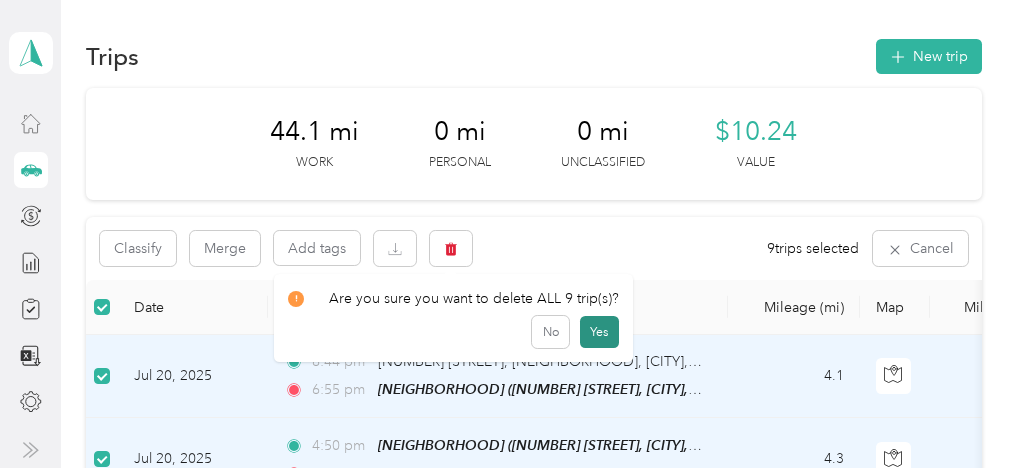 click on "Yes" at bounding box center [599, 332] 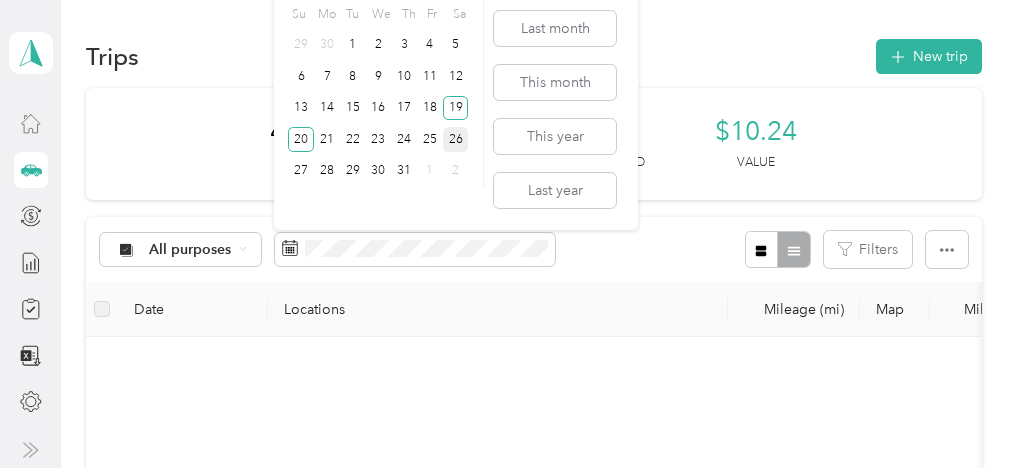 click on "26" at bounding box center [456, 139] 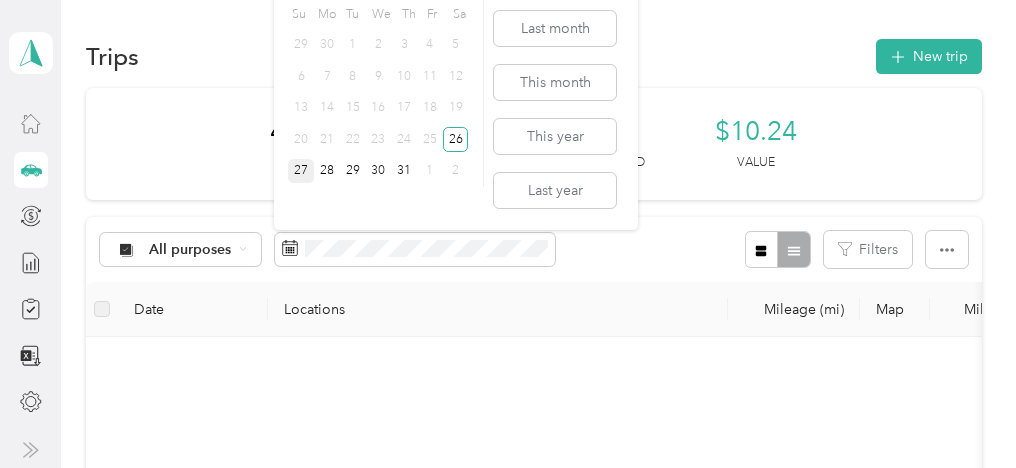 click on "27" at bounding box center (301, 171) 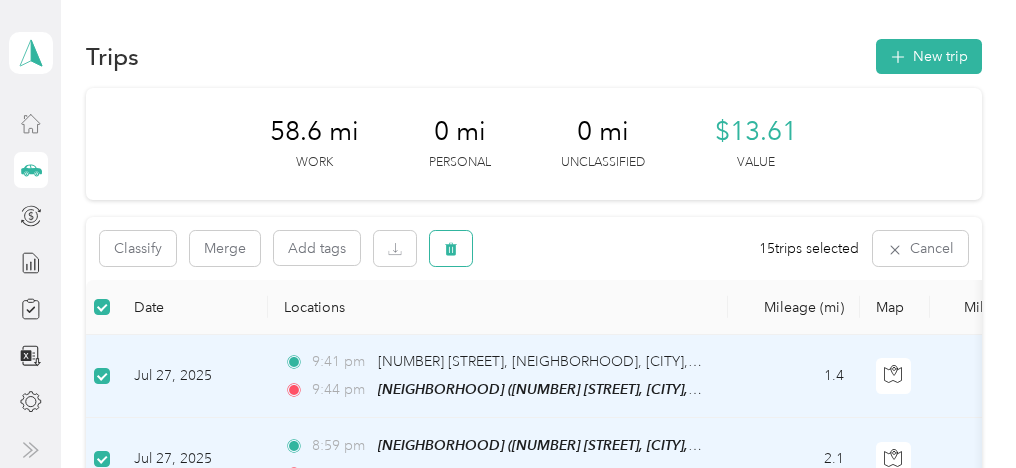 click 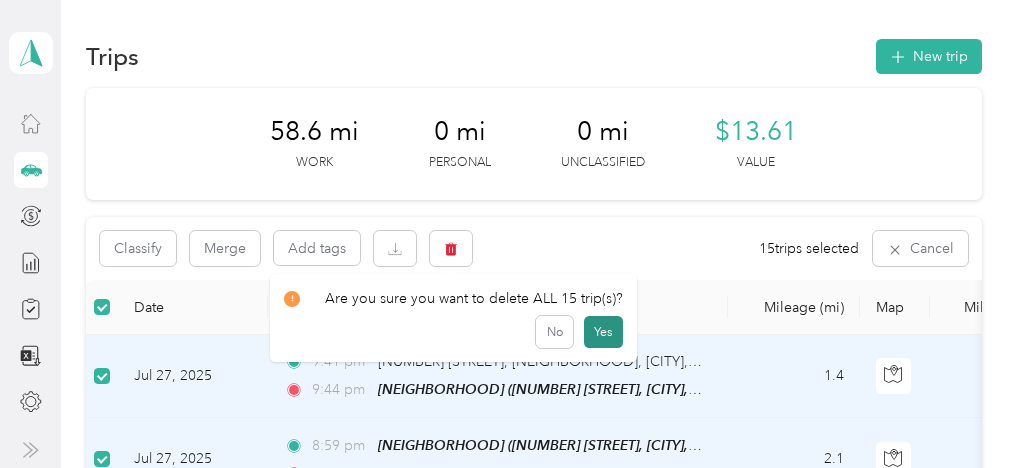 click on "Yes" at bounding box center (603, 332) 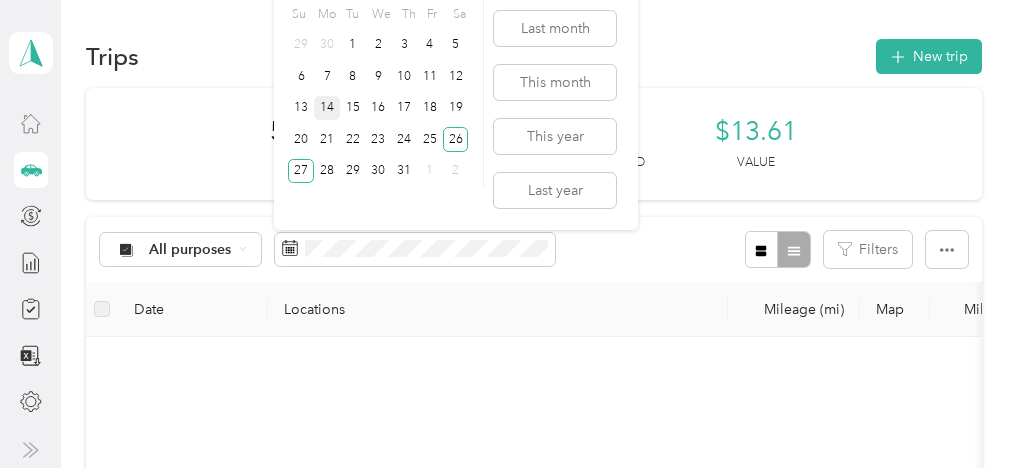 click on "14" at bounding box center [327, 108] 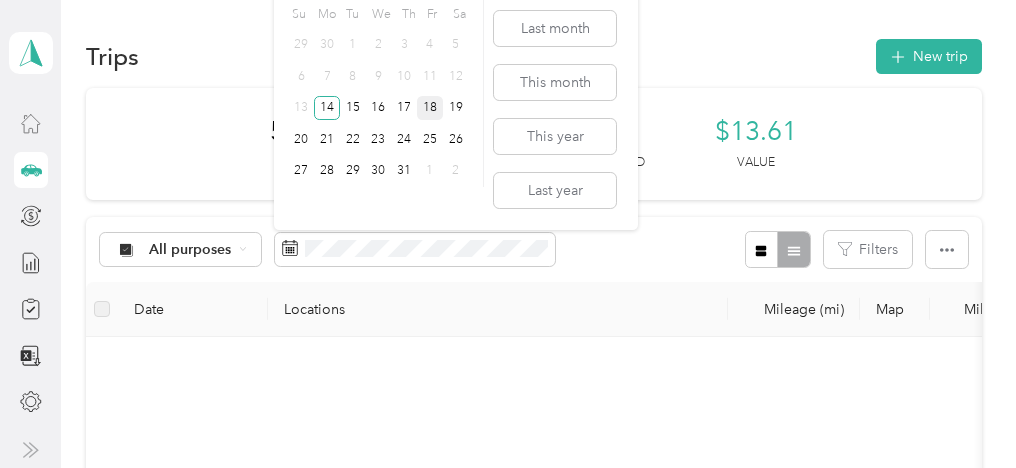 click on "18" at bounding box center (430, 108) 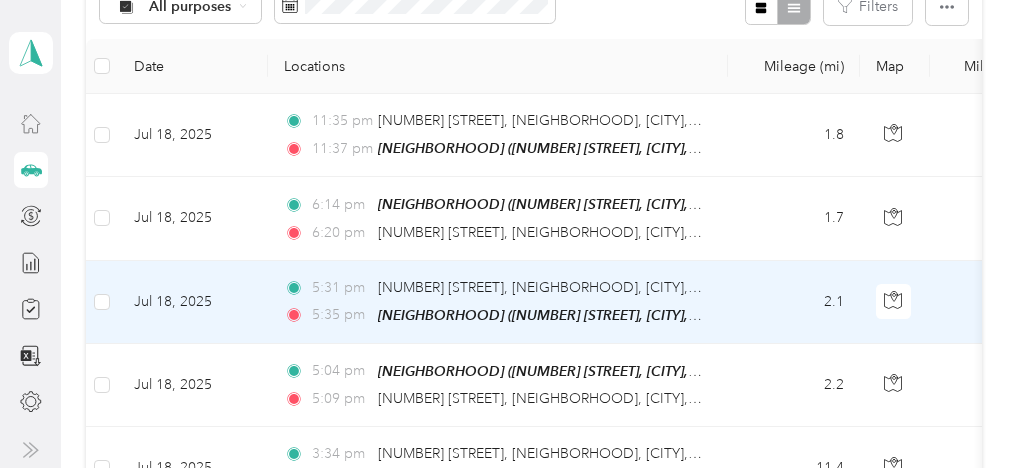 scroll, scrollTop: 240, scrollLeft: 0, axis: vertical 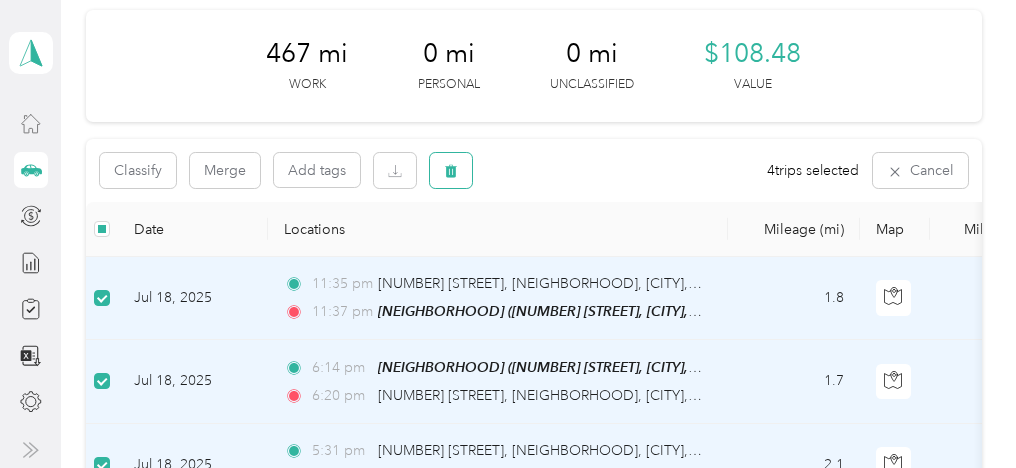 click at bounding box center (451, 170) 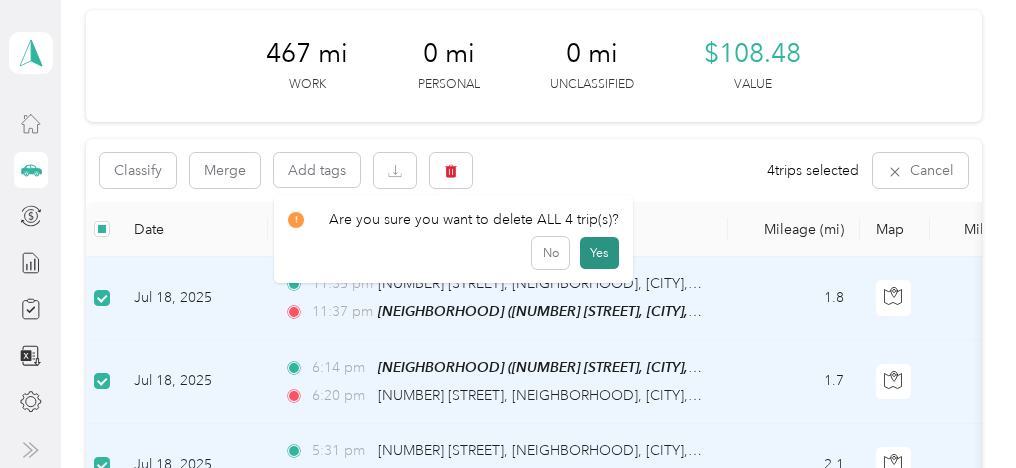 click on "Yes" at bounding box center [599, 253] 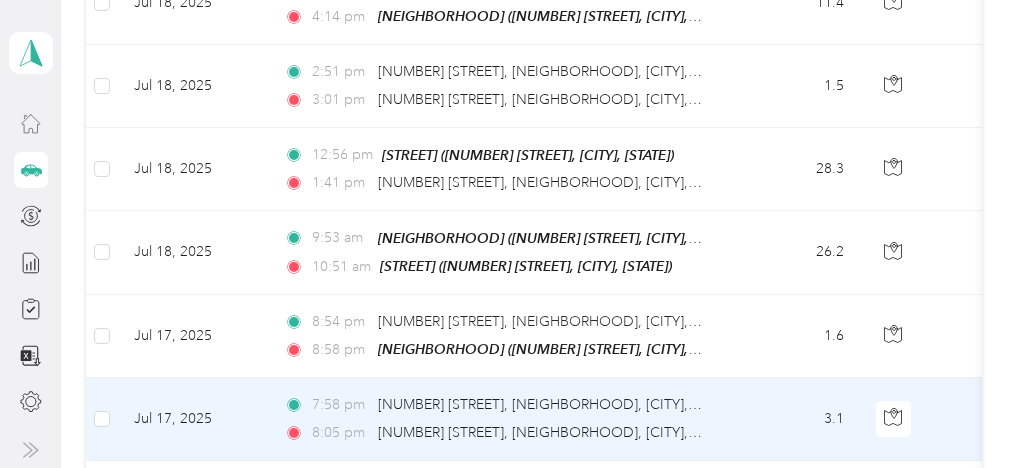 scroll, scrollTop: 400, scrollLeft: 0, axis: vertical 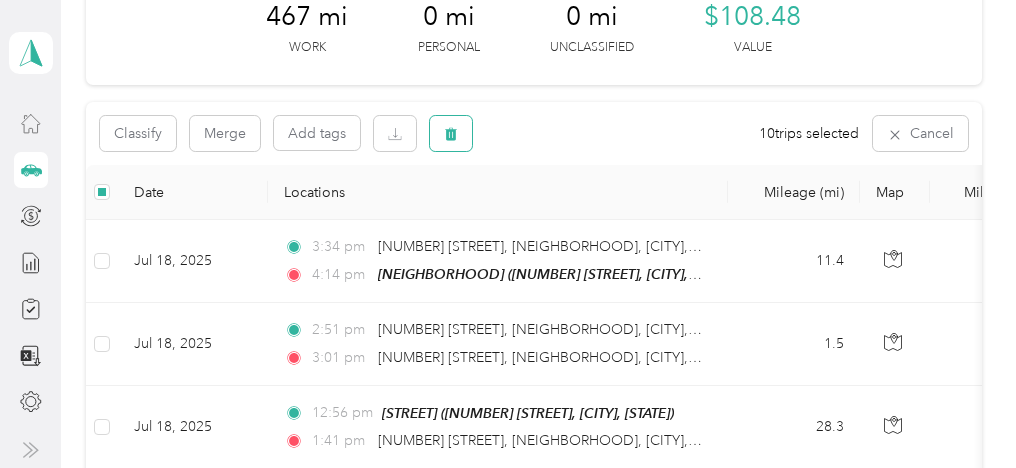 click at bounding box center (451, 133) 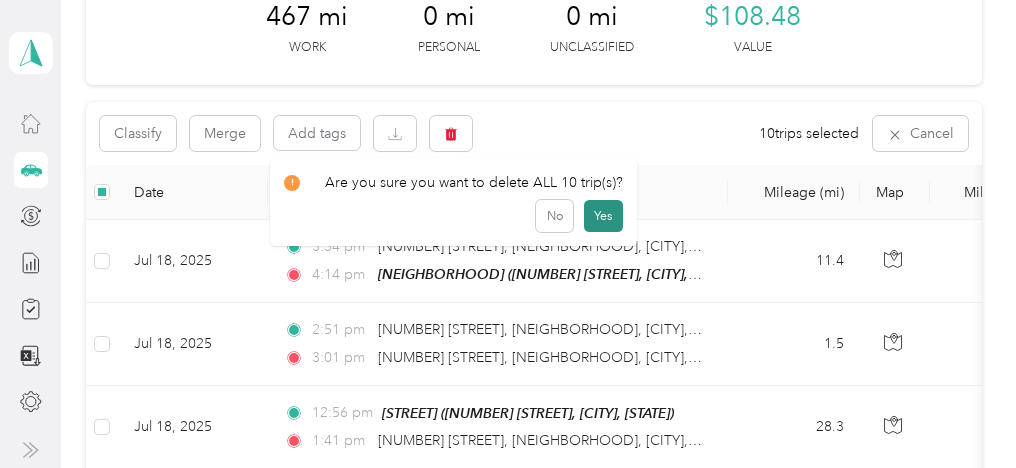click on "Yes" at bounding box center (603, 216) 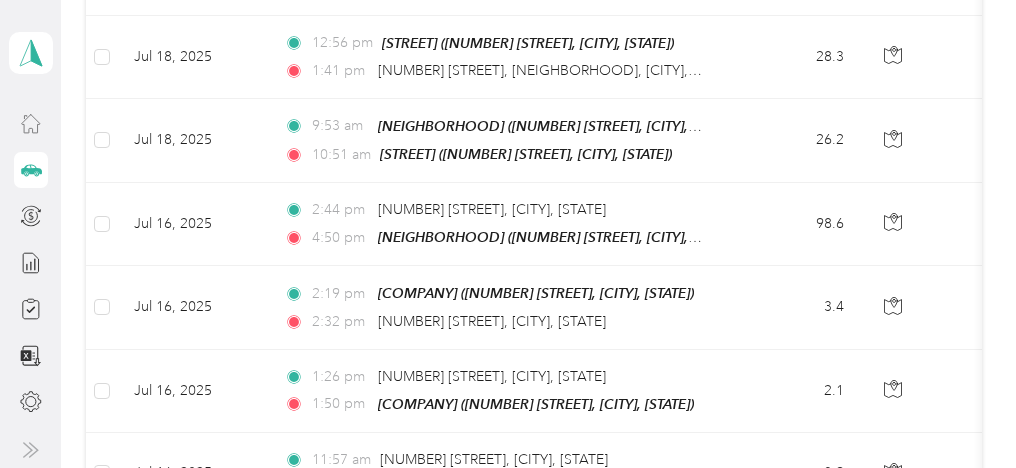 scroll, scrollTop: 510, scrollLeft: 0, axis: vertical 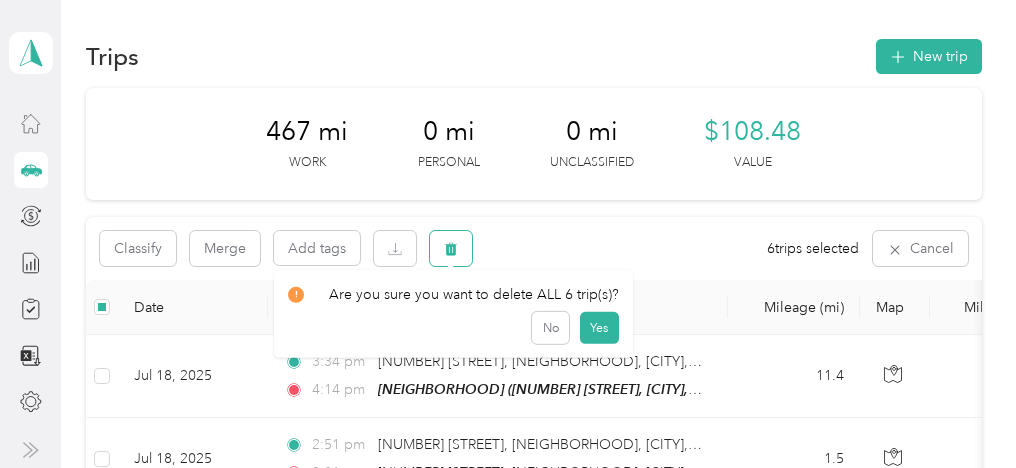 click 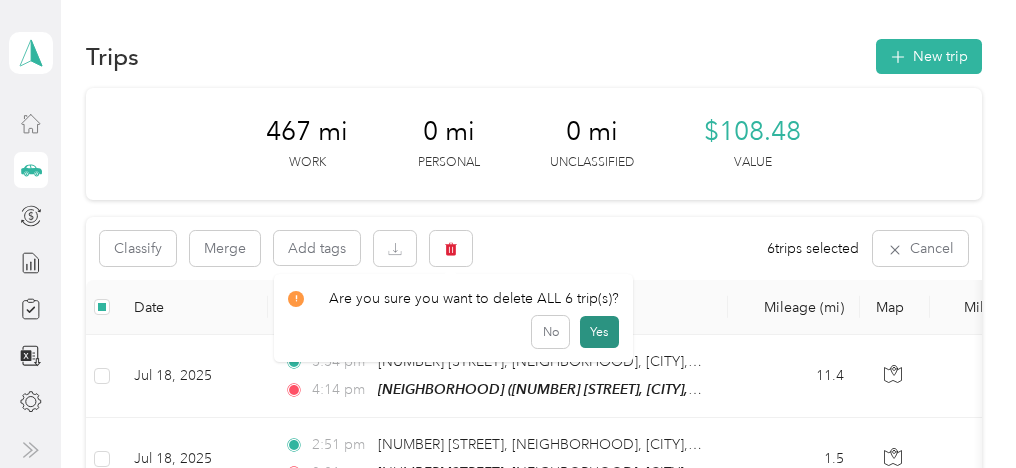 click on "Yes" at bounding box center [599, 332] 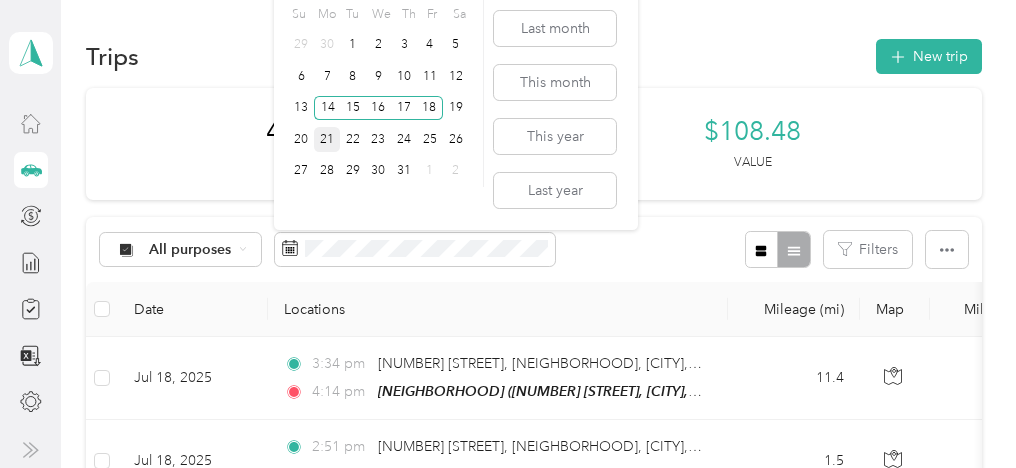 click on "21" at bounding box center (327, 139) 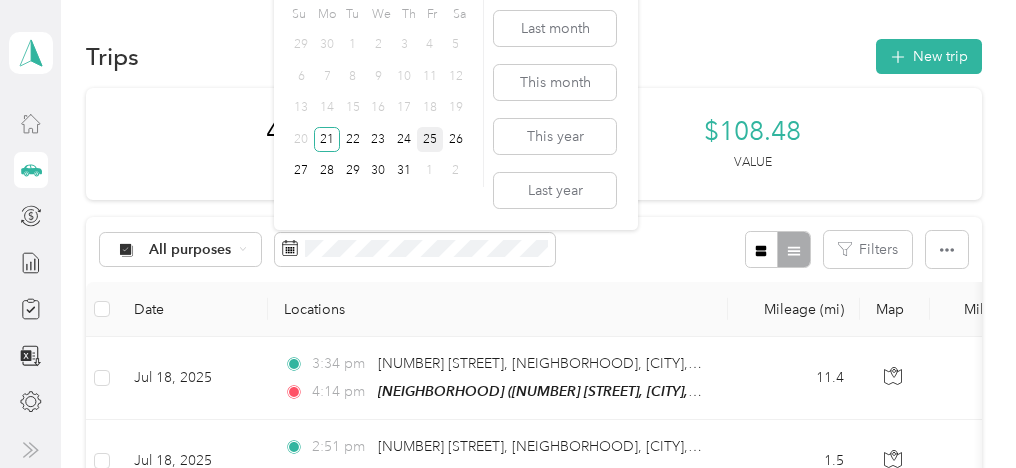 click on "25" at bounding box center (430, 139) 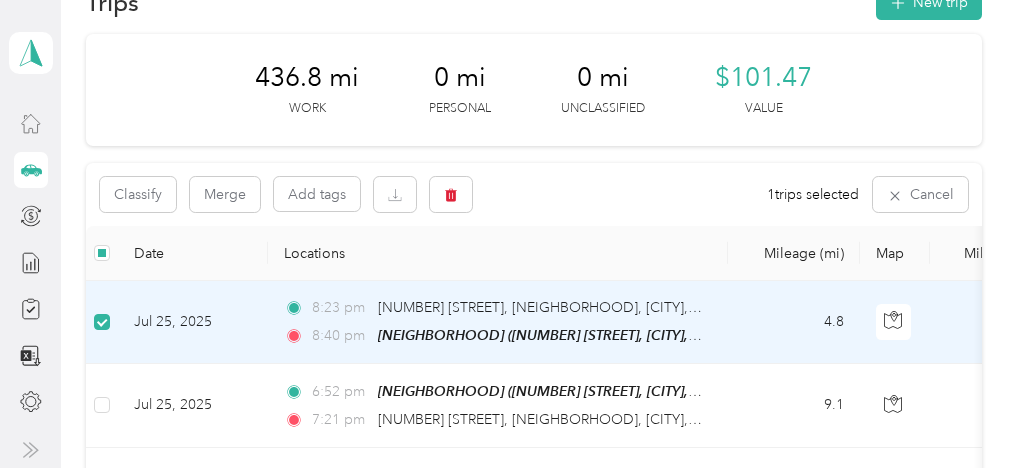 scroll, scrollTop: 80, scrollLeft: 0, axis: vertical 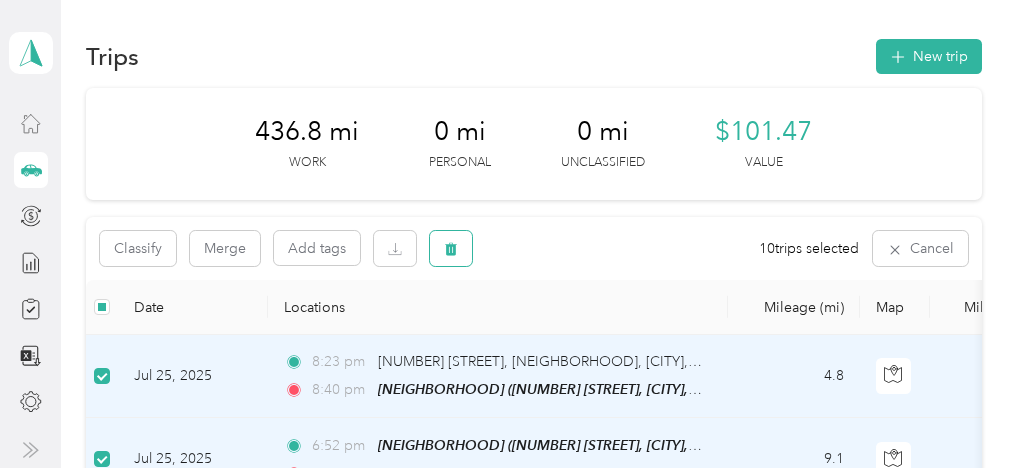 click 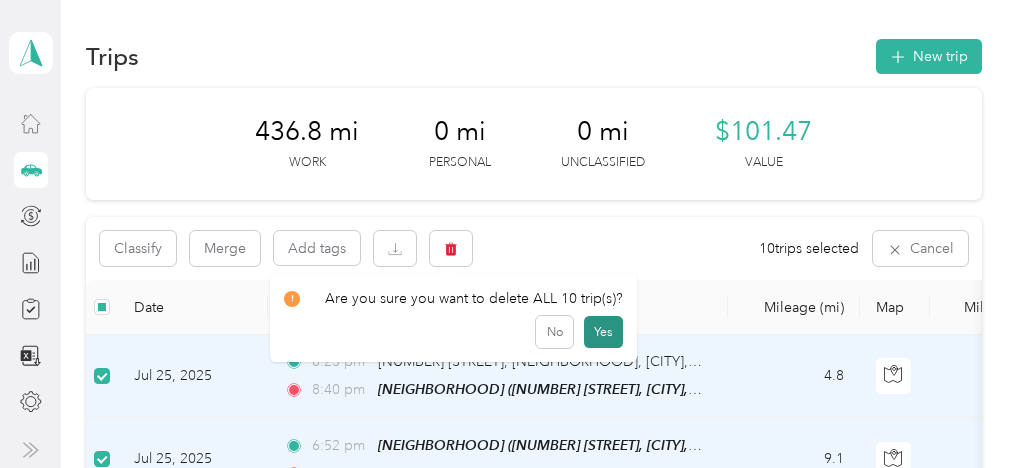click on "Yes" at bounding box center (603, 332) 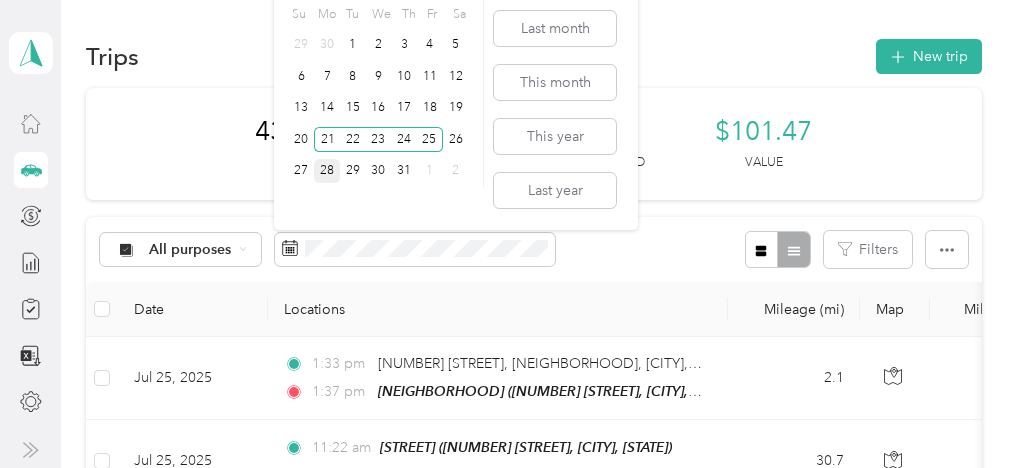 click on "28" at bounding box center (327, 171) 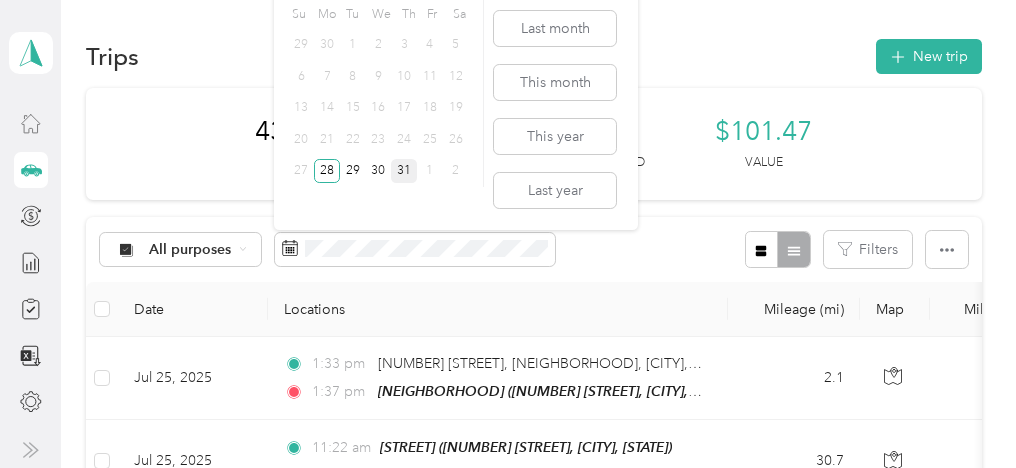 click on "31" at bounding box center (404, 171) 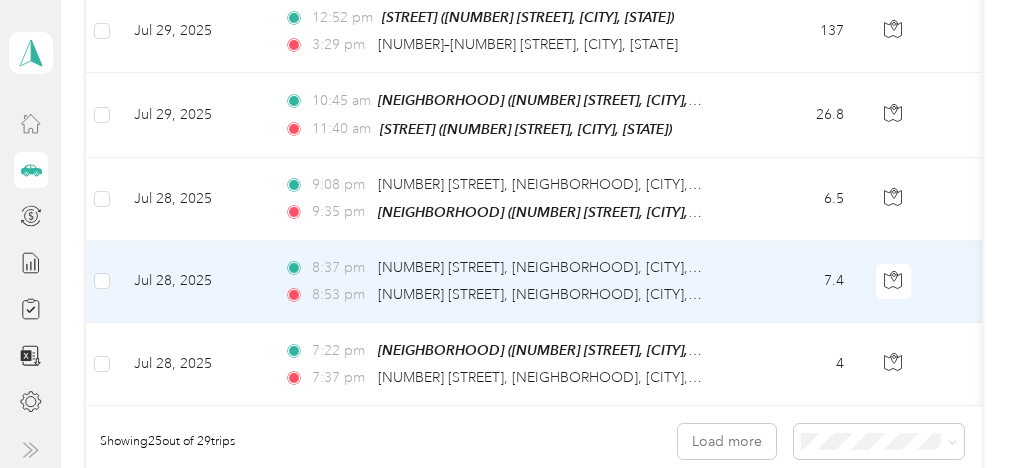 scroll, scrollTop: 2080, scrollLeft: 0, axis: vertical 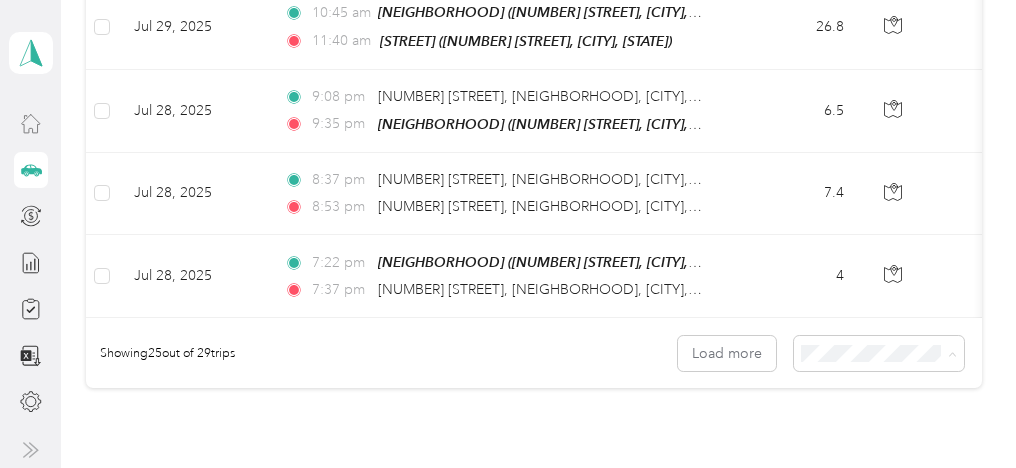 click on "50 per load" at bounding box center (876, 275) 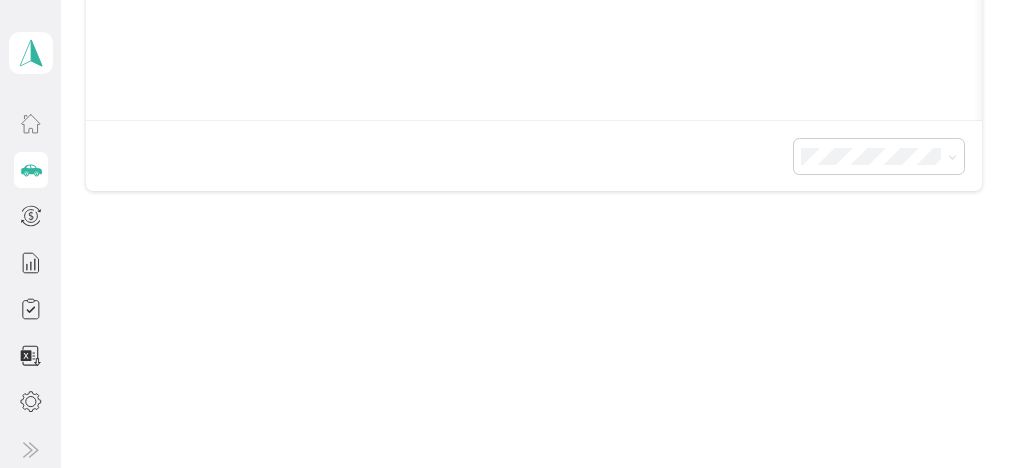 scroll, scrollTop: 2080, scrollLeft: 0, axis: vertical 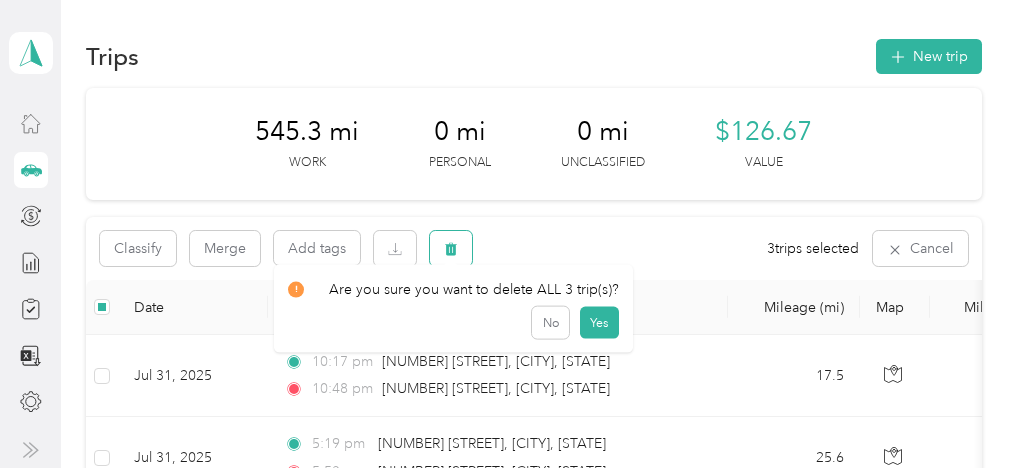 click at bounding box center [451, 248] 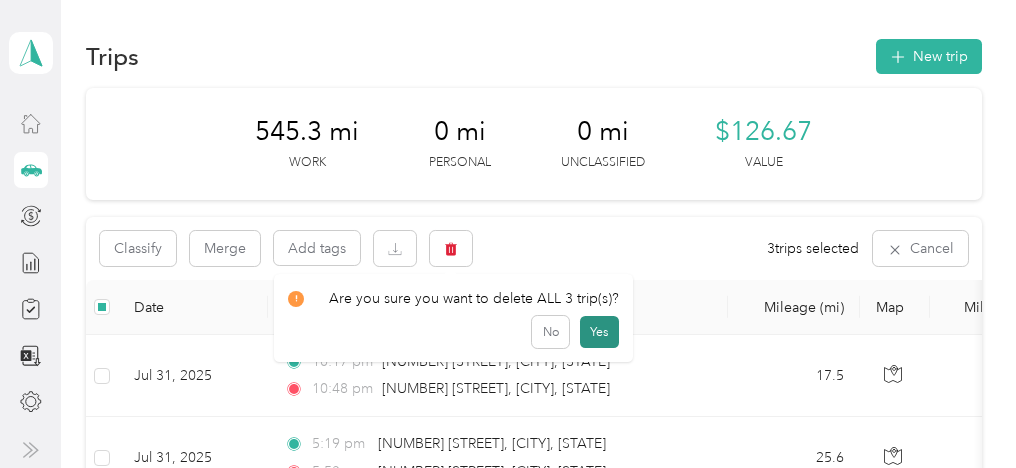 click on "Yes" at bounding box center (599, 332) 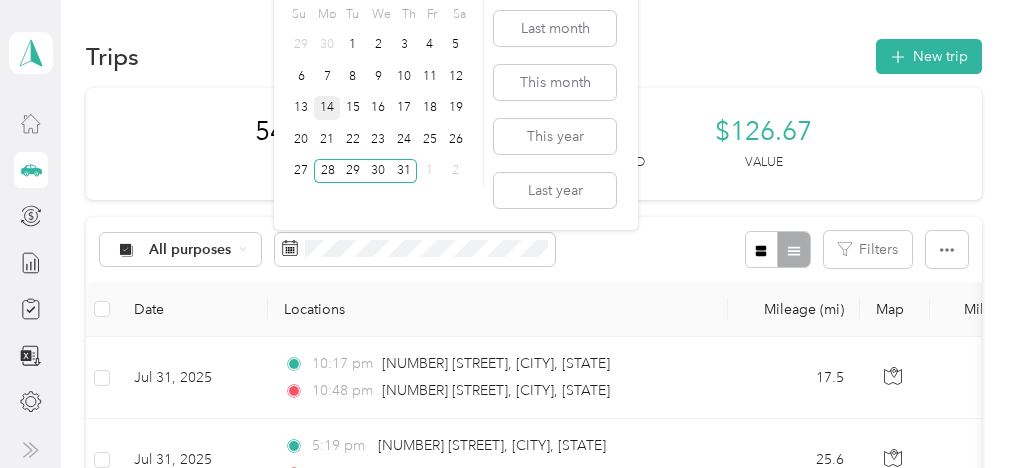 click on "14" at bounding box center [327, 108] 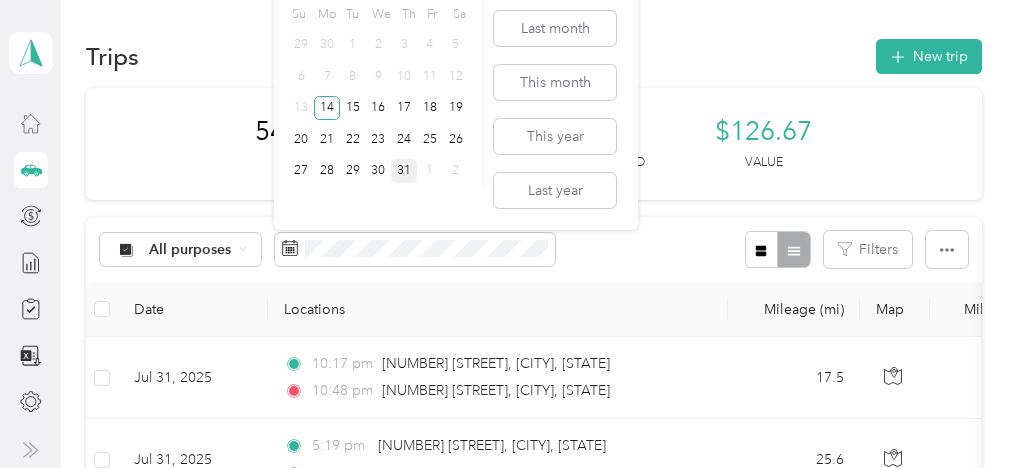 click on "31" at bounding box center (404, 171) 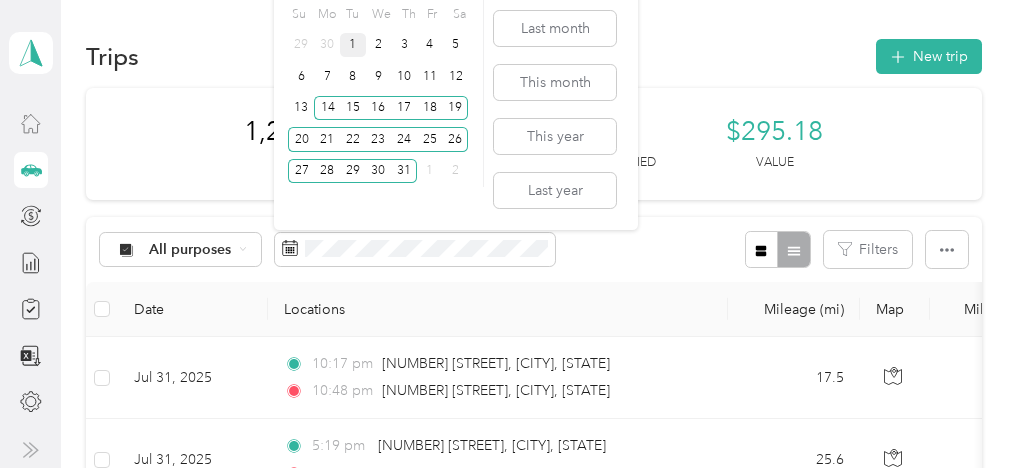 click on "1" at bounding box center (353, 45) 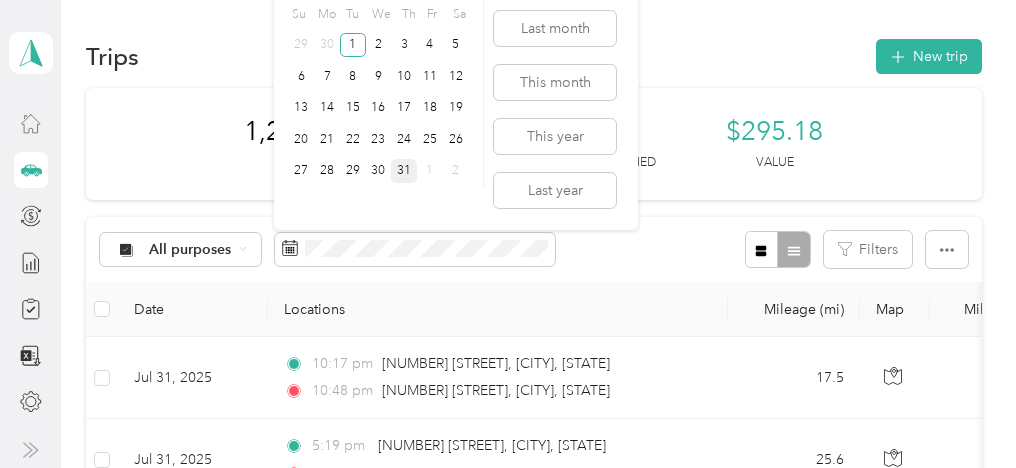 click on "31" at bounding box center [404, 171] 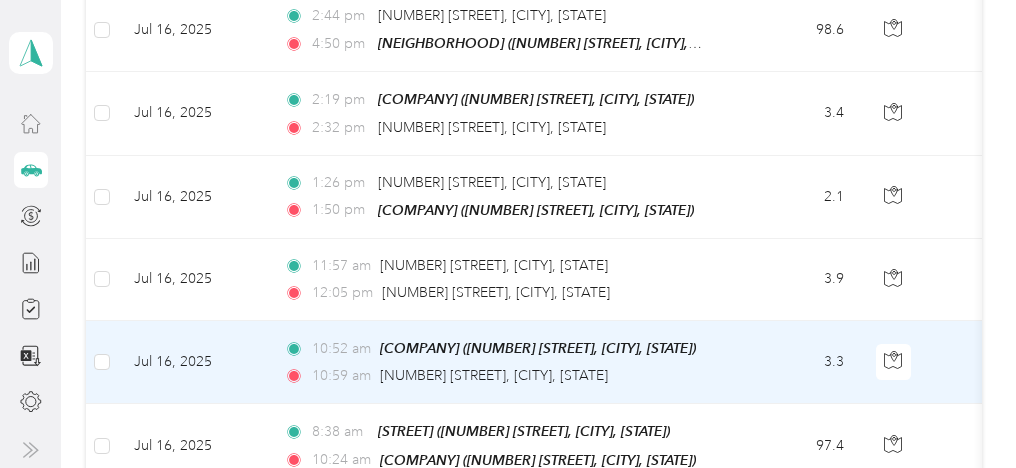 scroll, scrollTop: 4080, scrollLeft: 0, axis: vertical 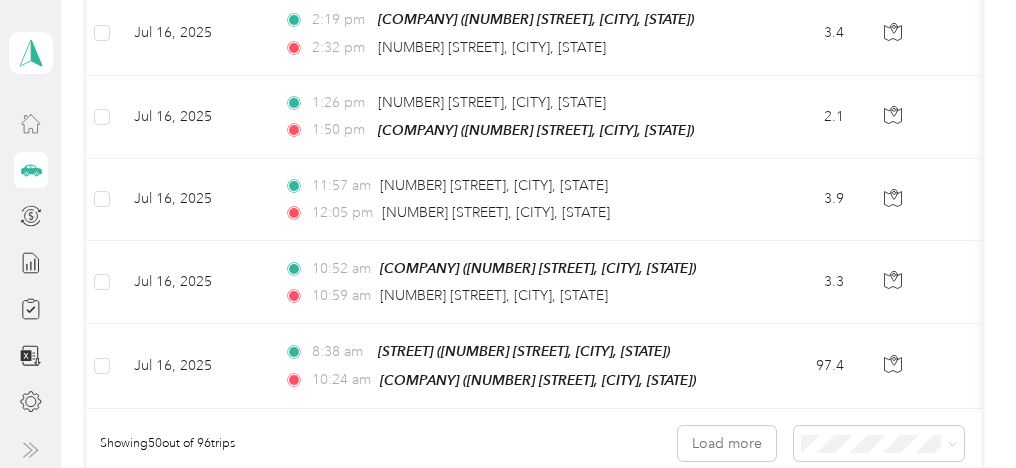 click on "100 per load" at bounding box center (876, 349) 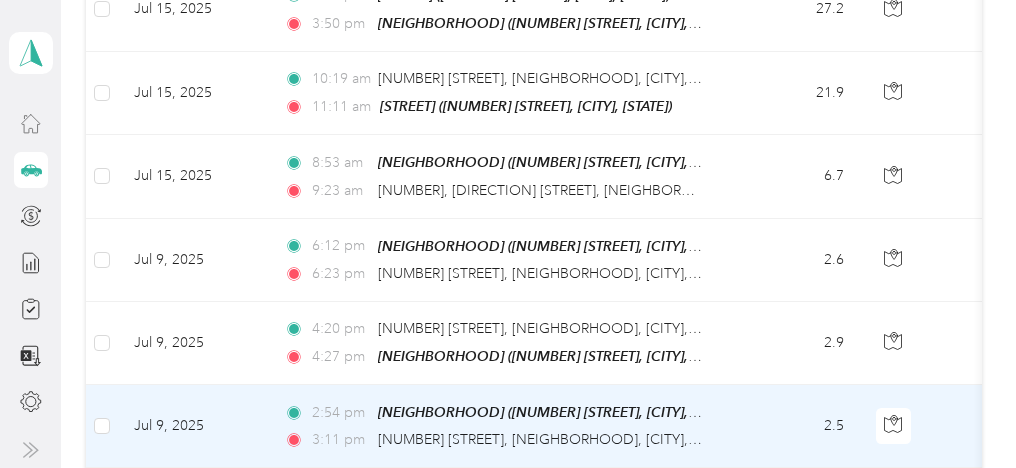 scroll, scrollTop: 4640, scrollLeft: 0, axis: vertical 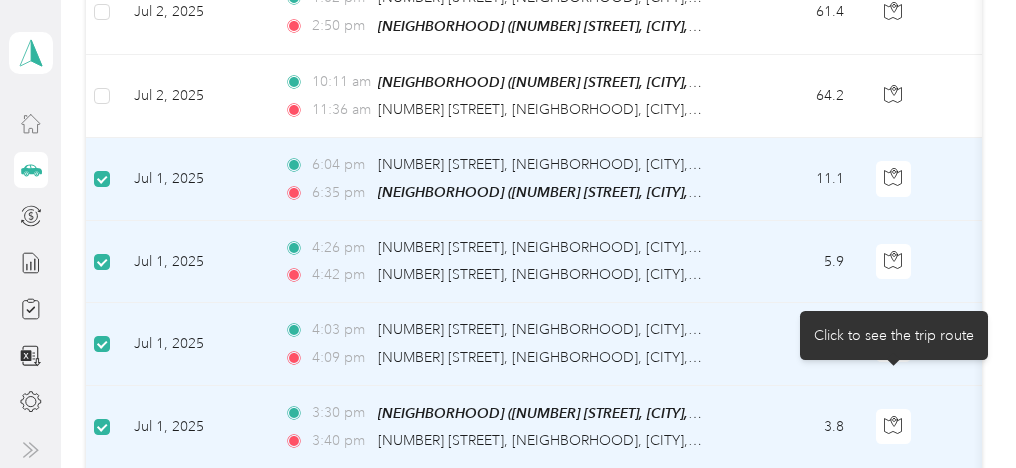 click 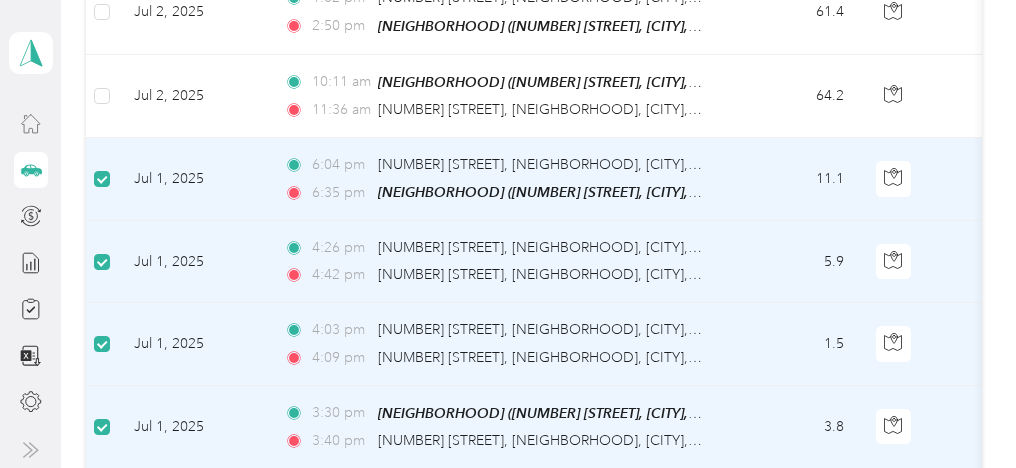 click on "Showing  96  out of   96  trips" at bounding box center (534, 588) 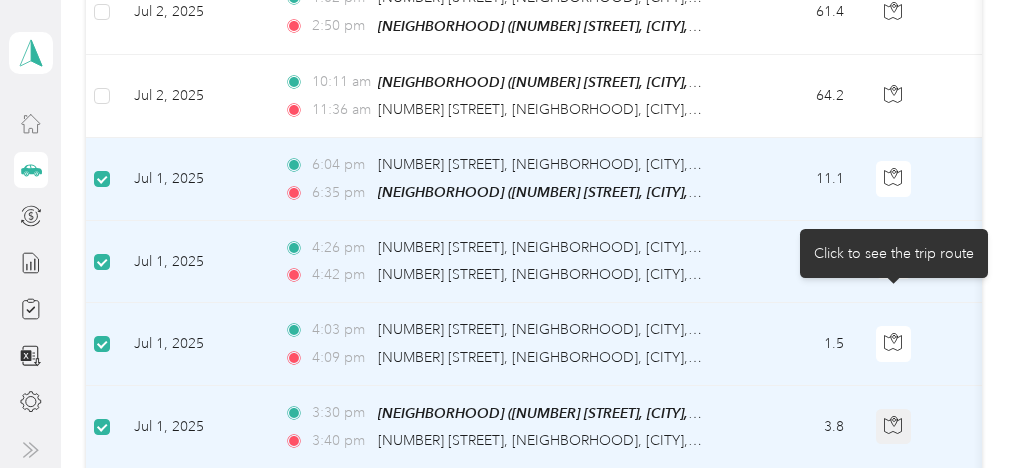 click 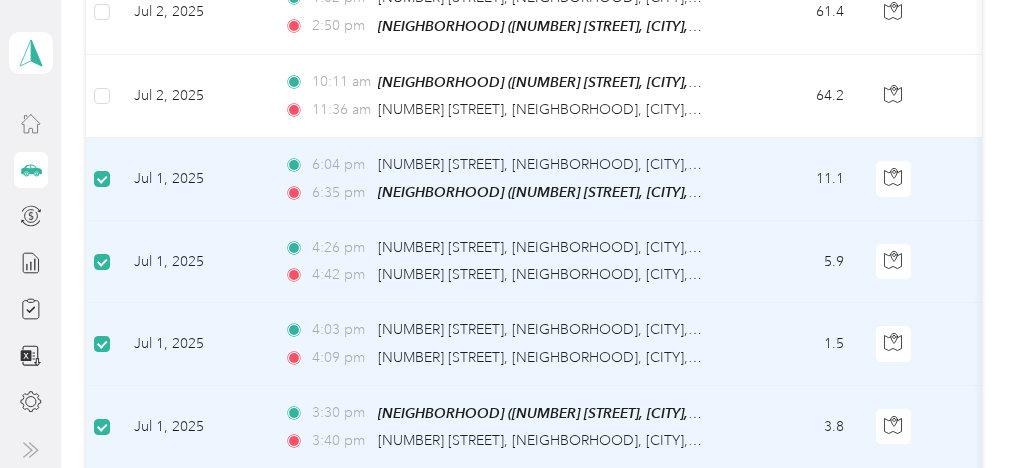 click on "Showing  96  out of   96  trips" at bounding box center [534, 588] 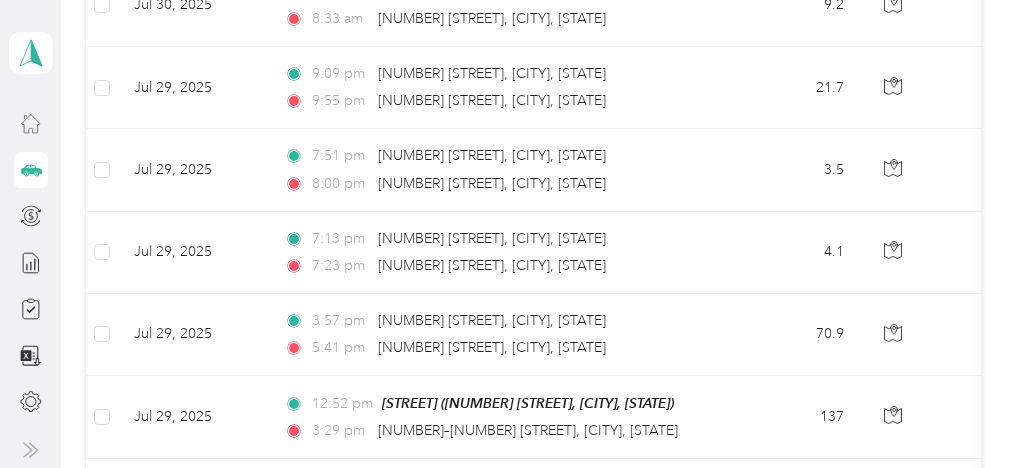 scroll, scrollTop: 1598, scrollLeft: 0, axis: vertical 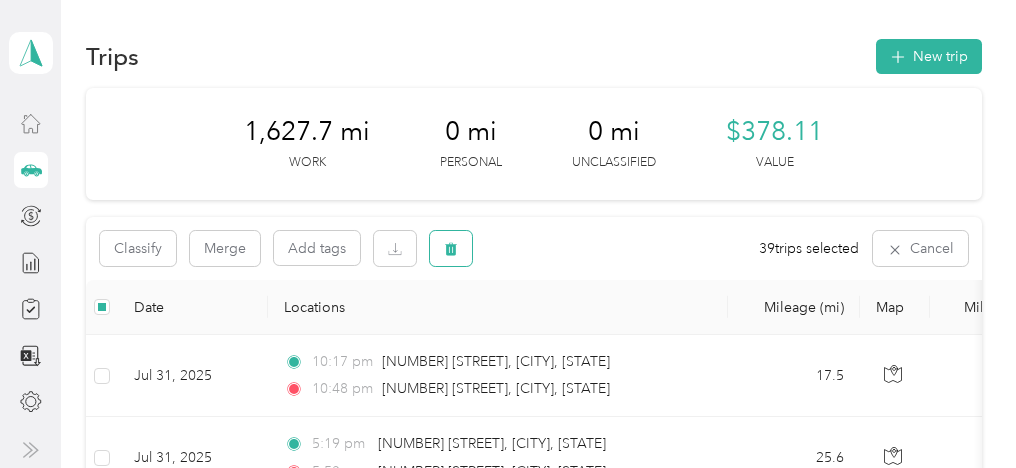 click 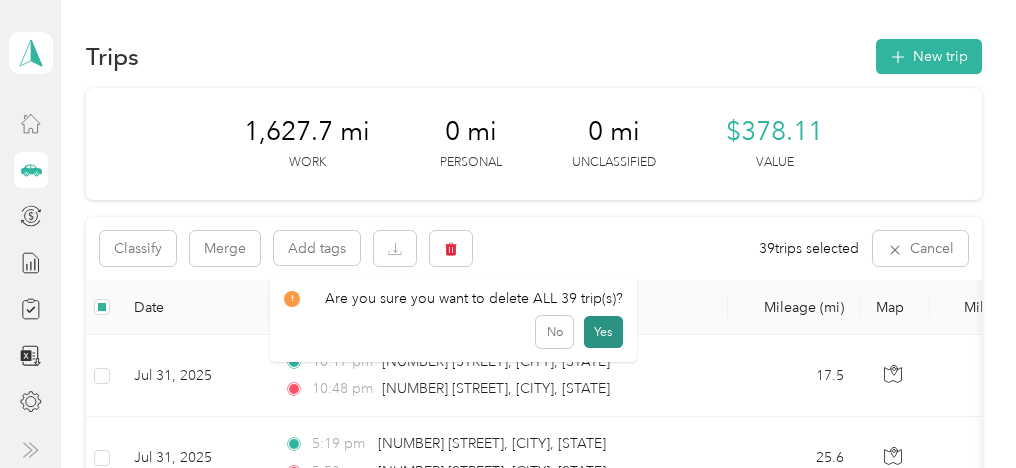click on "Yes" at bounding box center (603, 332) 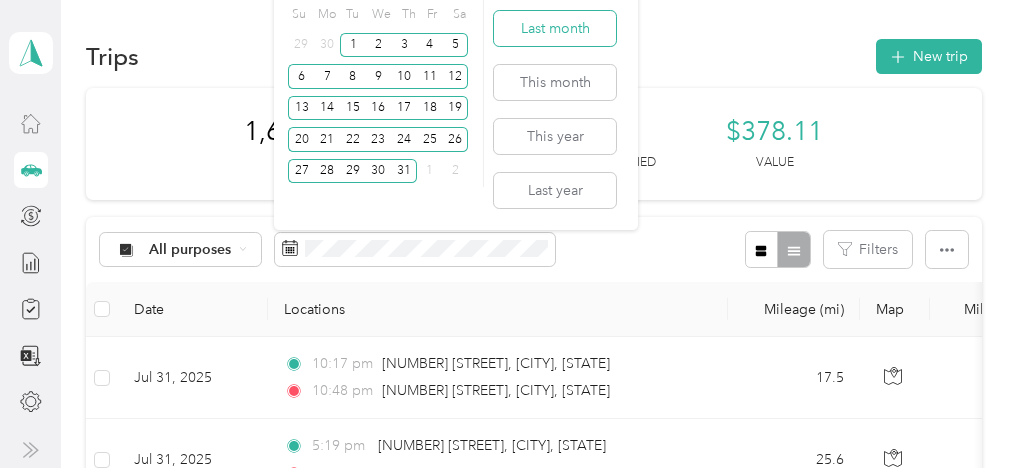 click on "Last month" at bounding box center (555, 28) 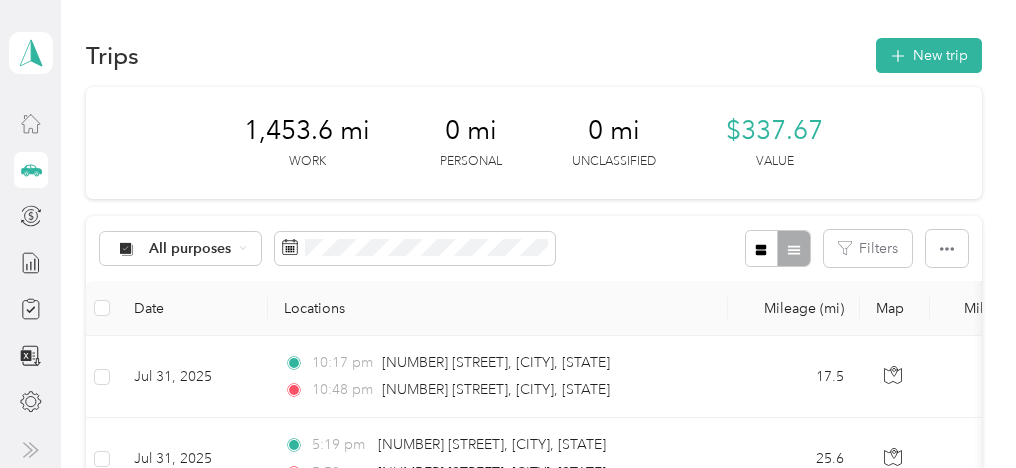 scroll, scrollTop: 0, scrollLeft: 0, axis: both 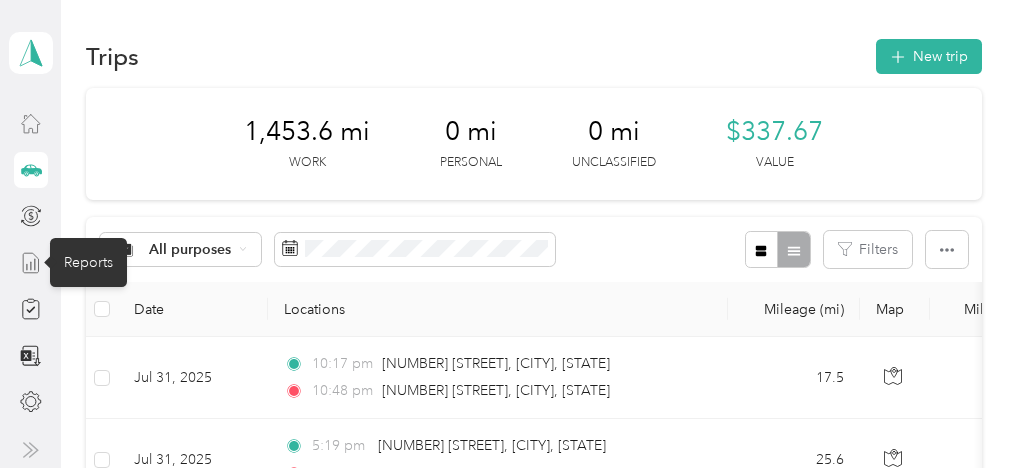 click 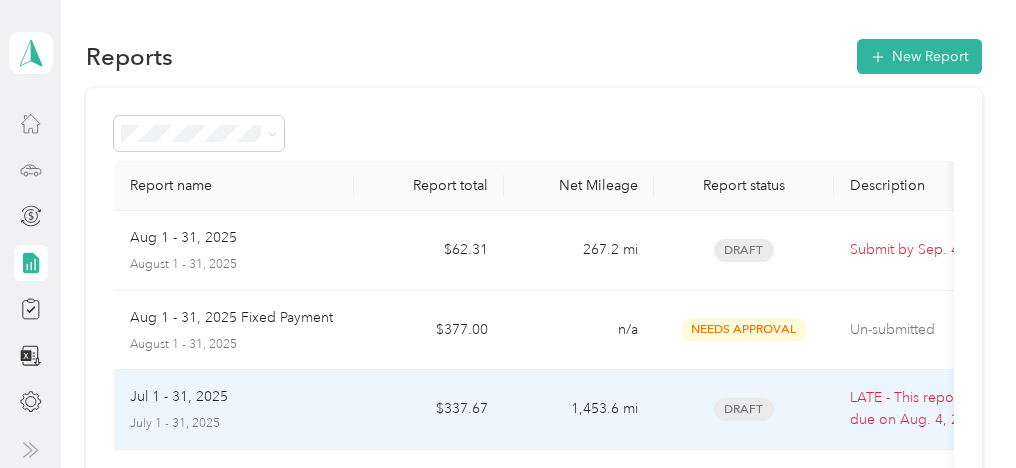 click on "$337.67" at bounding box center [429, 410] 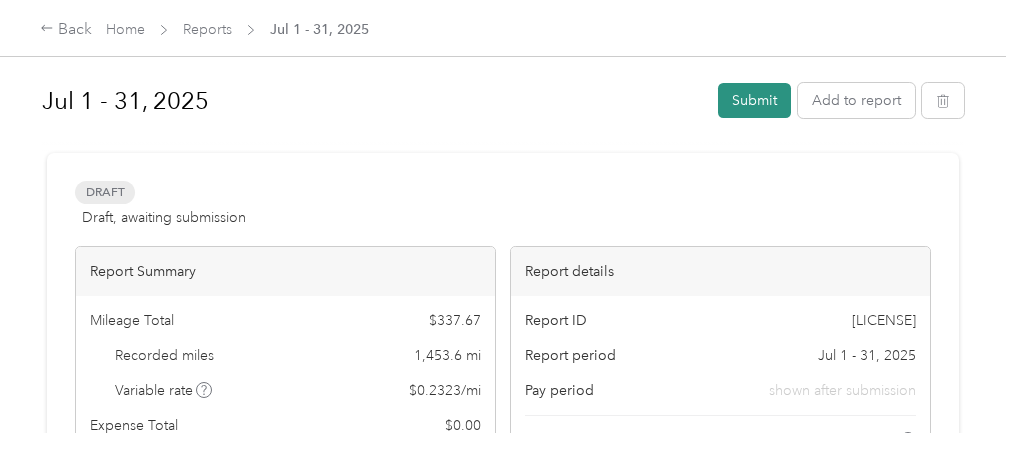 click on "Submit" at bounding box center (754, 100) 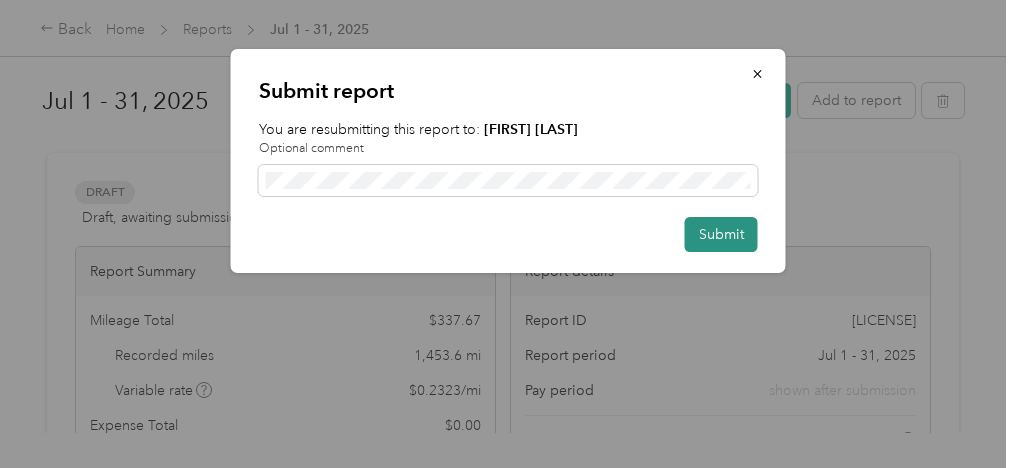 click on "Submit" at bounding box center (721, 234) 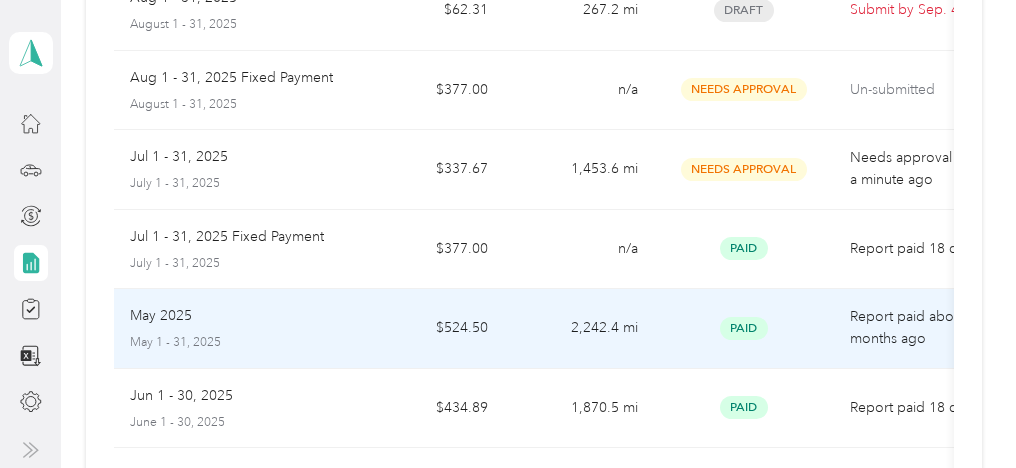scroll, scrollTop: 0, scrollLeft: 0, axis: both 